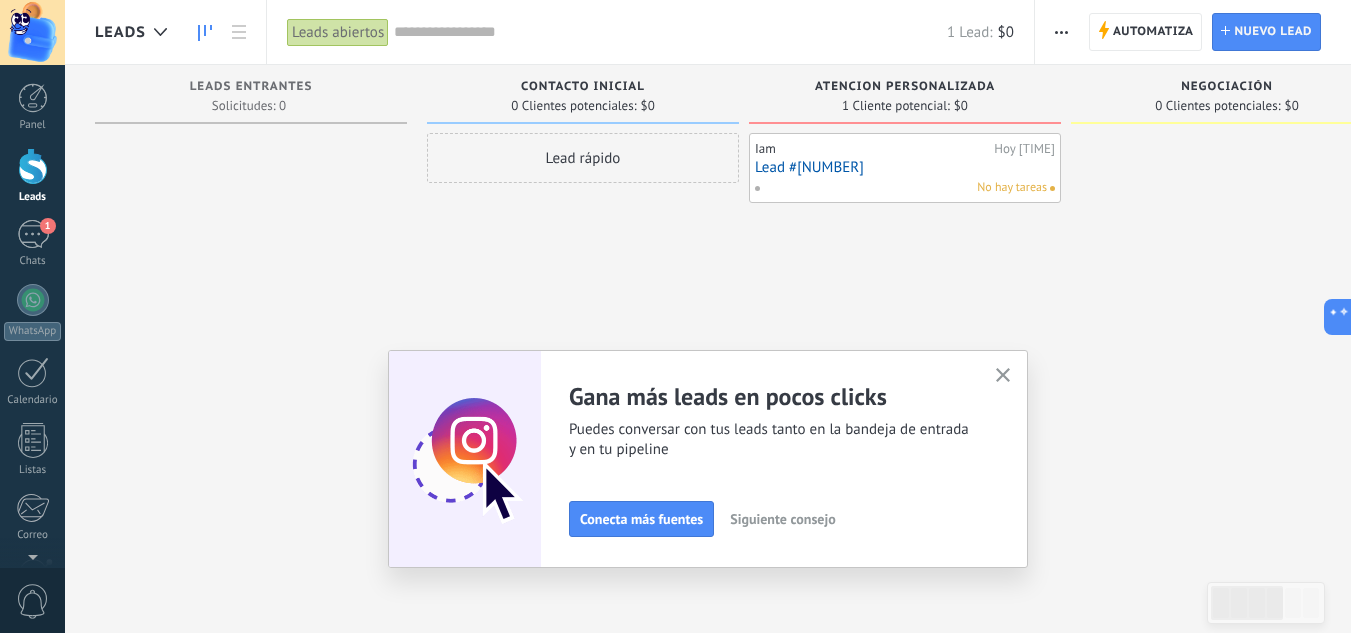 scroll, scrollTop: 0, scrollLeft: 0, axis: both 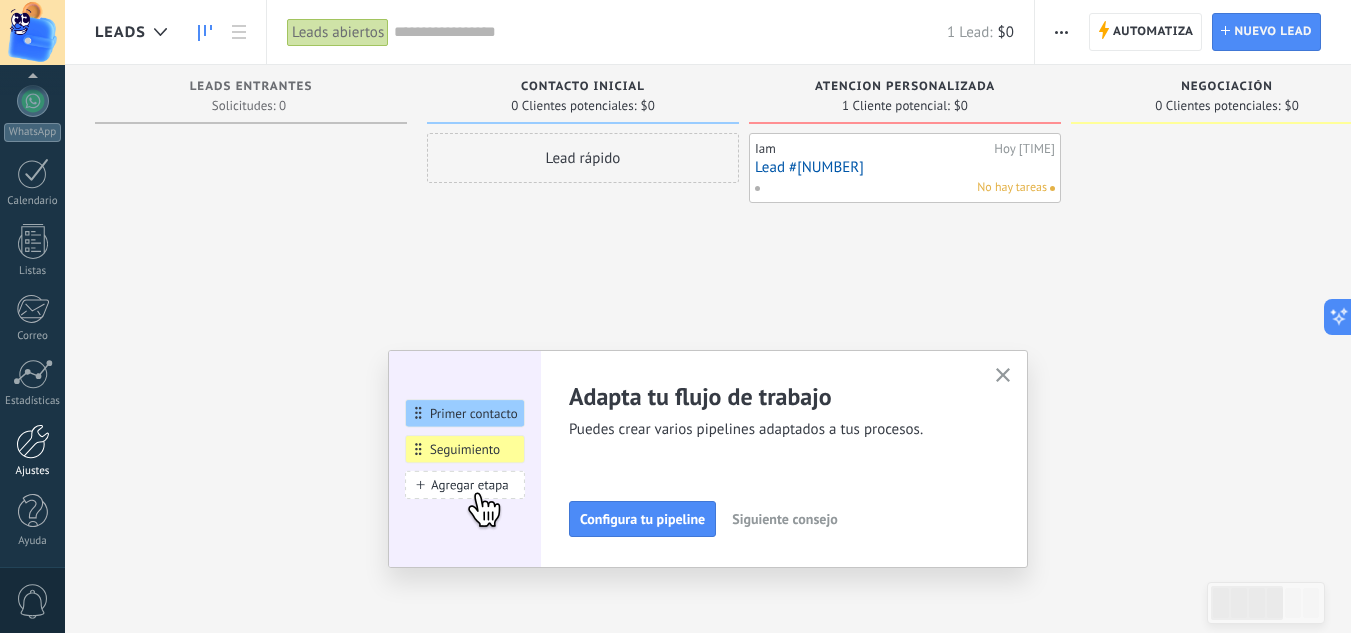 click at bounding box center (33, 441) 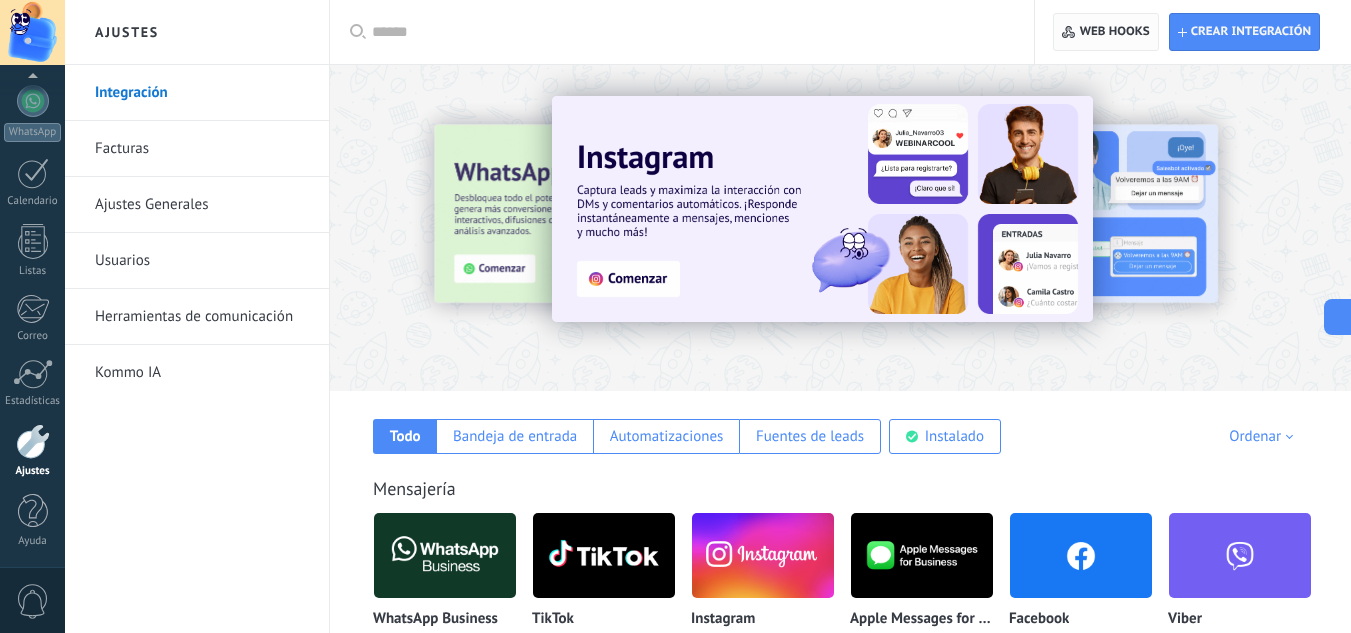 click on "Web hooks  0" at bounding box center [1105, 32] 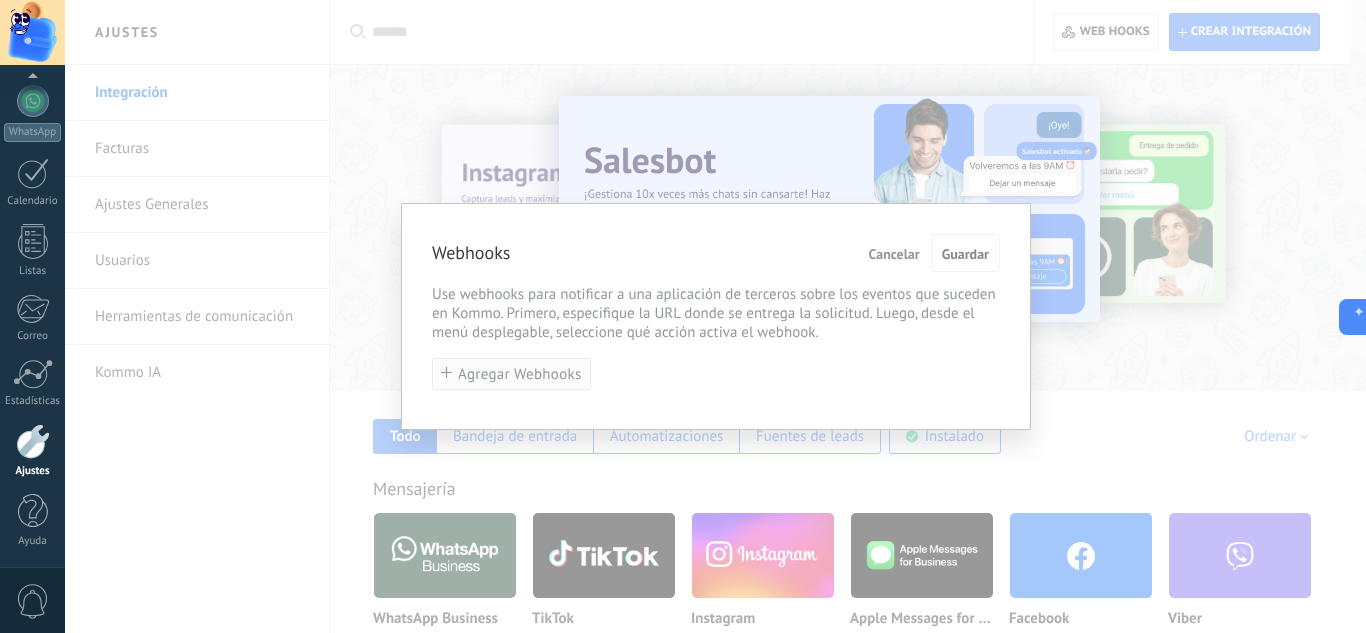 click on "Agregar Webhooks" at bounding box center [520, 374] 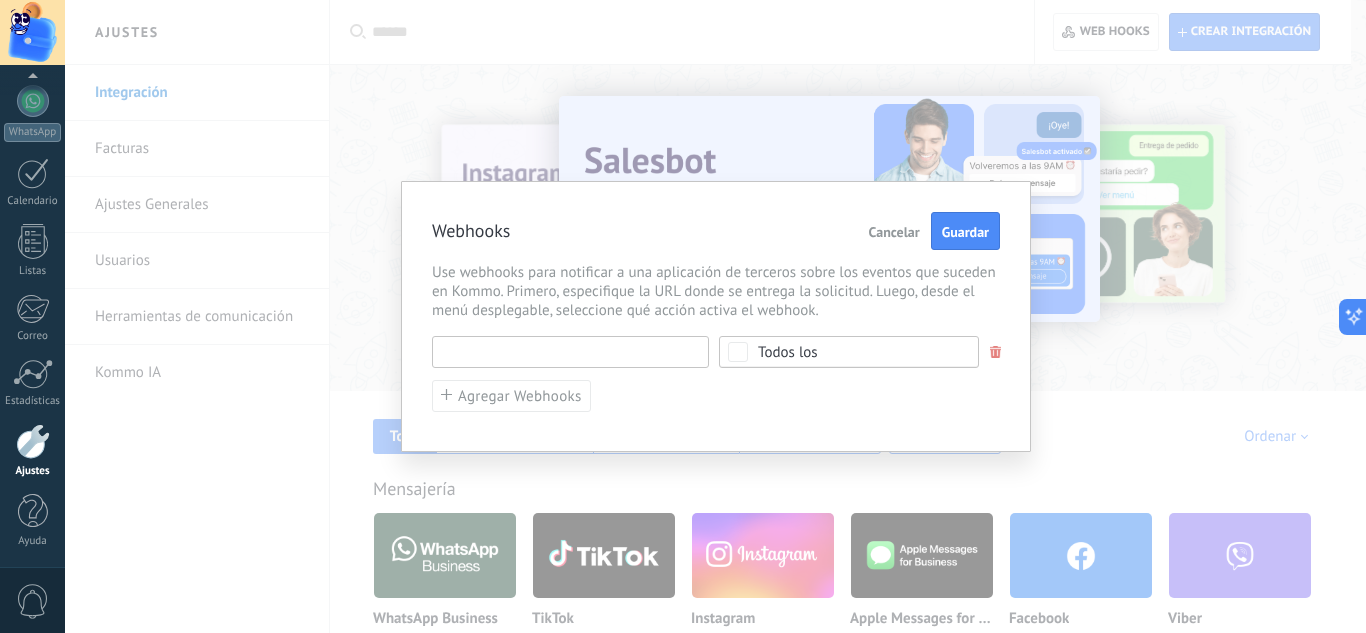 click at bounding box center (570, 352) 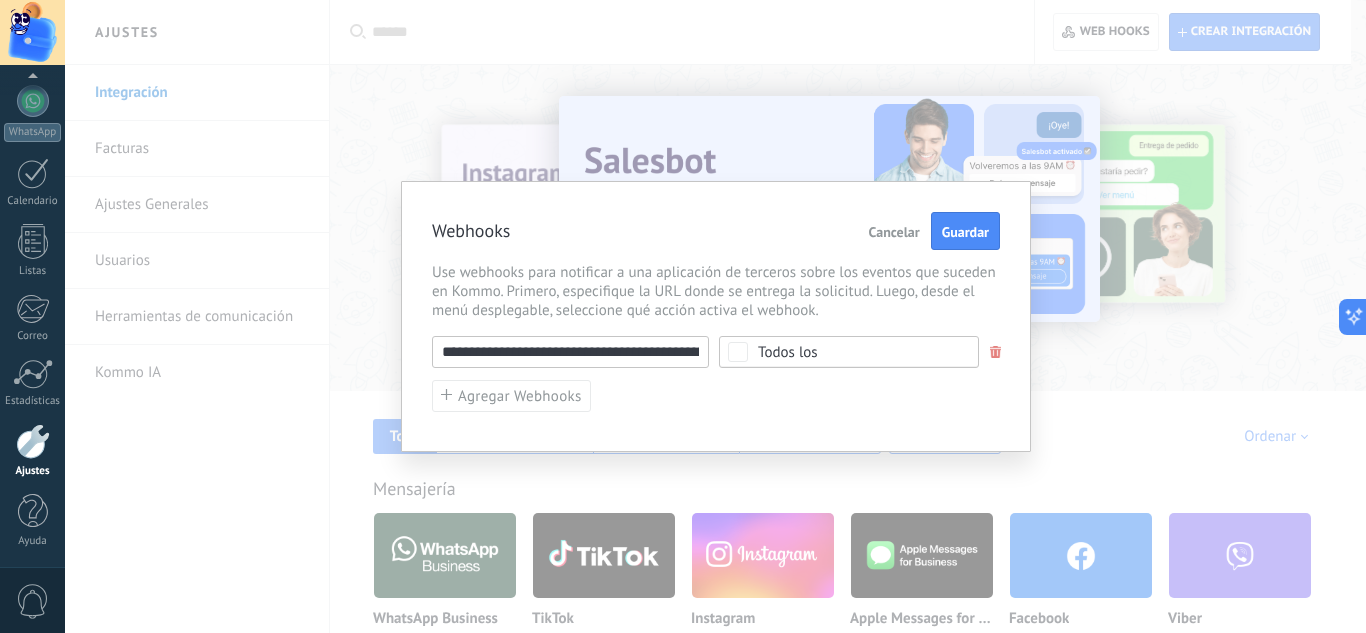 scroll, scrollTop: 0, scrollLeft: 264, axis: horizontal 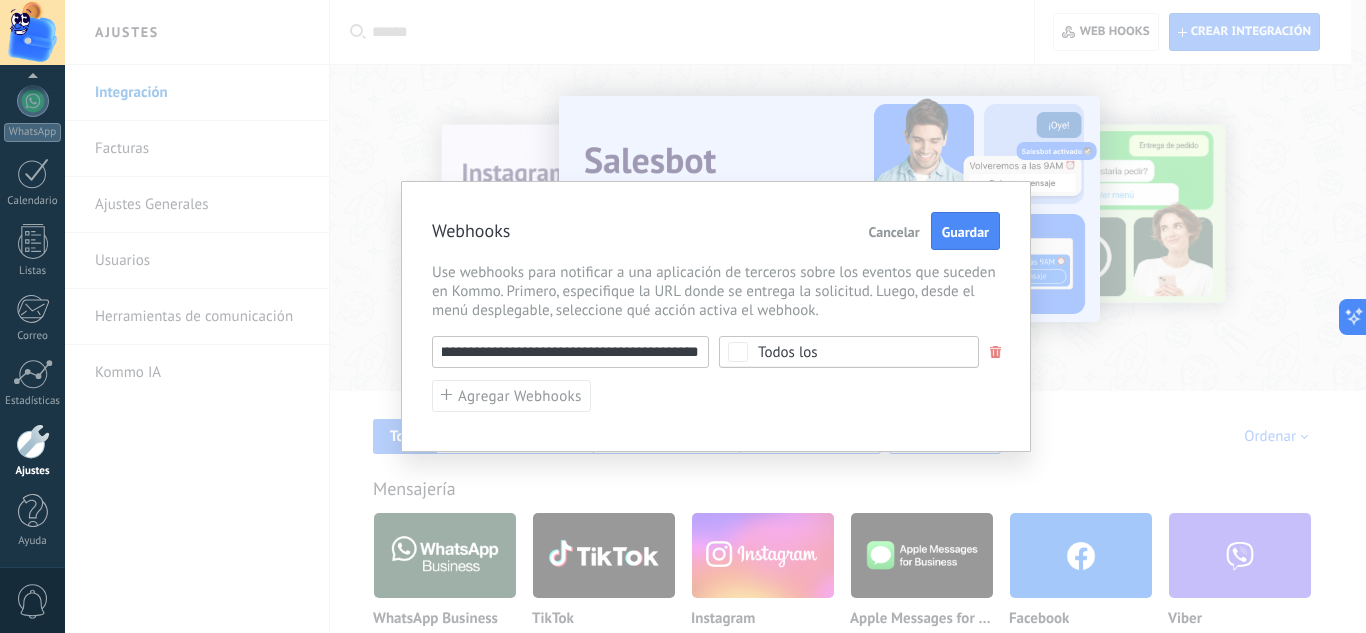 click on "**********" at bounding box center (570, 352) 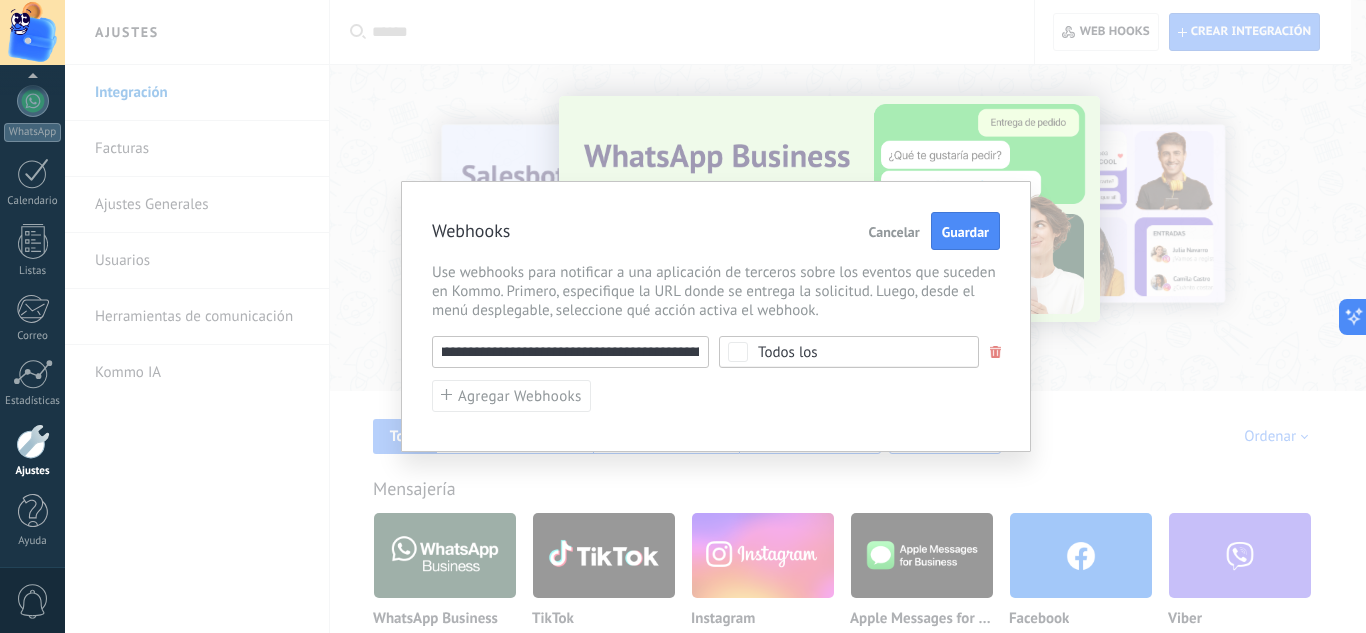 scroll, scrollTop: 0, scrollLeft: 0, axis: both 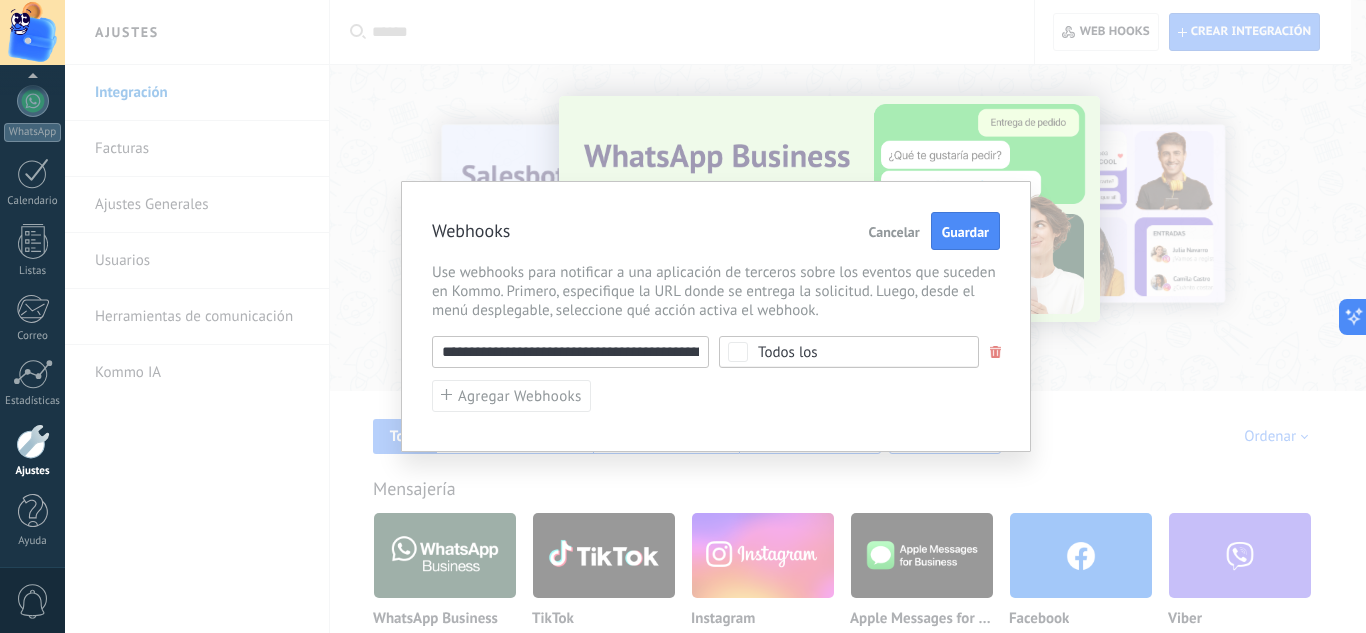 type on "**********" 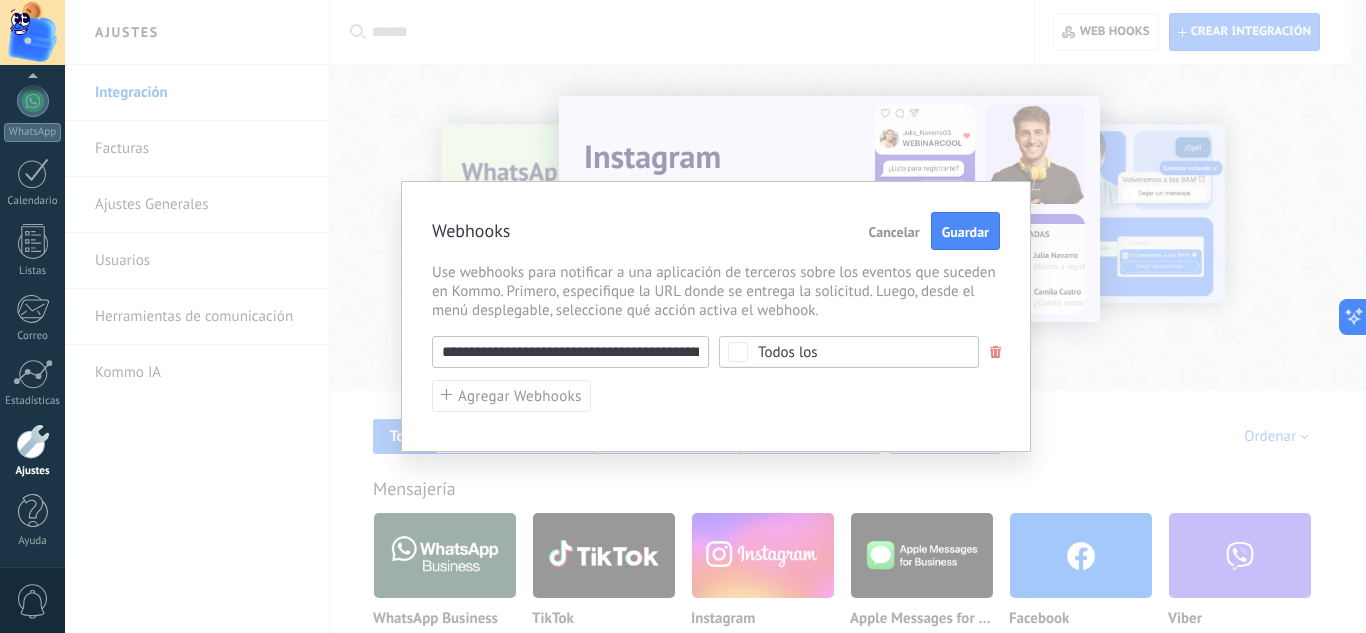 click on "Todos los" at bounding box center (855, 352) 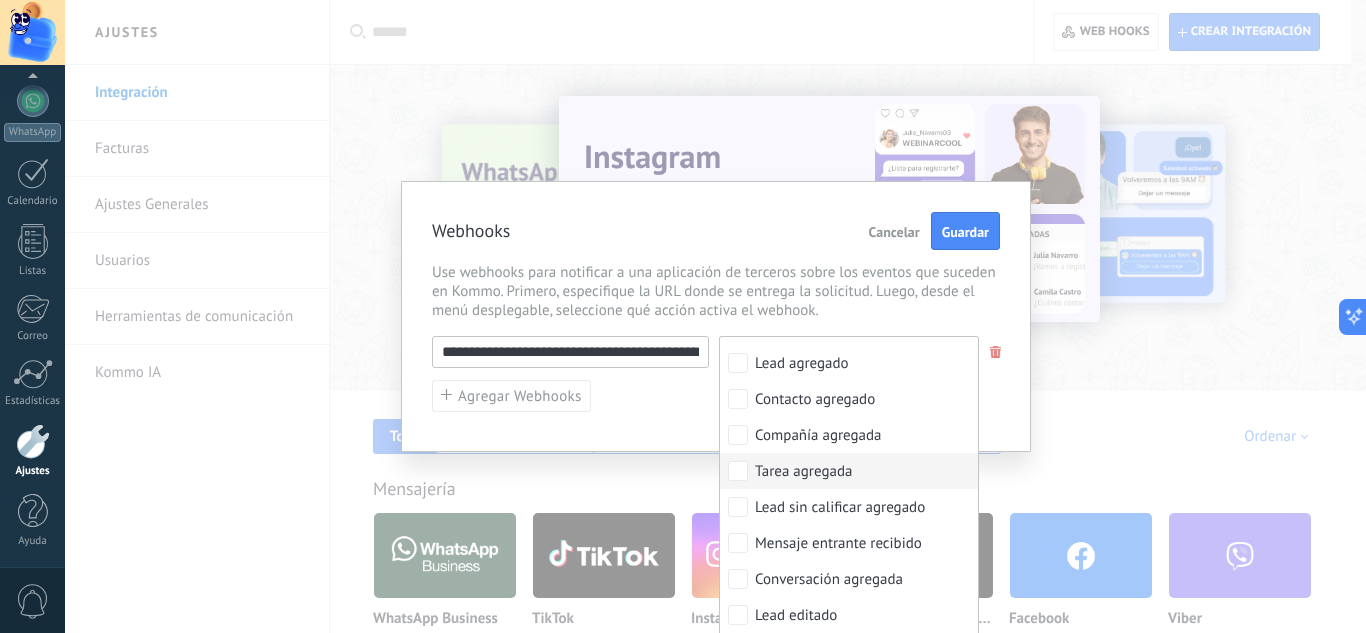 scroll, scrollTop: 33, scrollLeft: 0, axis: vertical 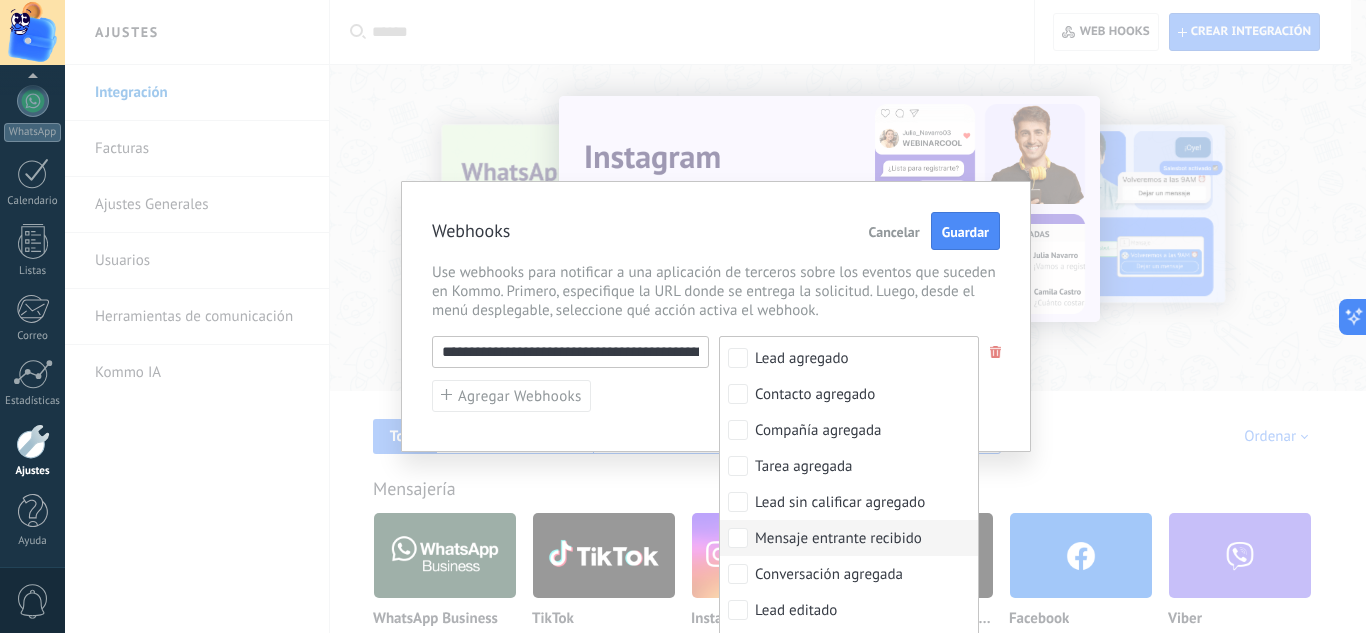 click on "Mensaje entrante recibido" at bounding box center [808, 323] 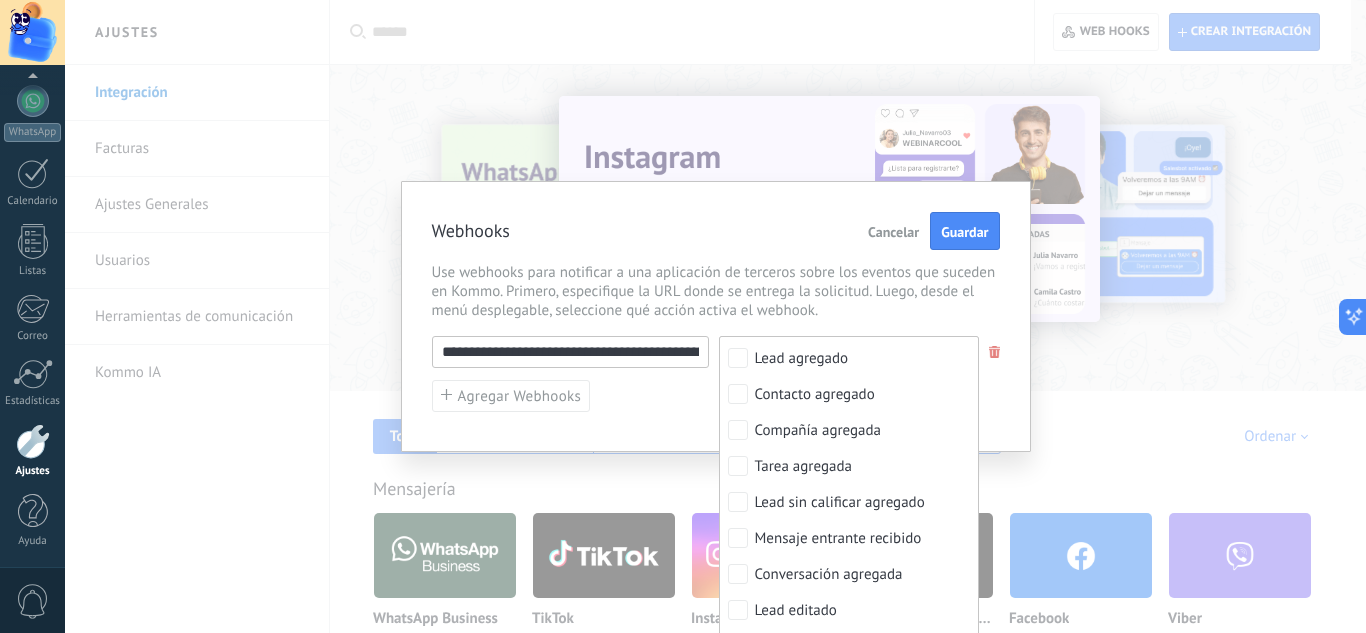click on "Webhooks Cancelar Guardar" at bounding box center [716, 231] 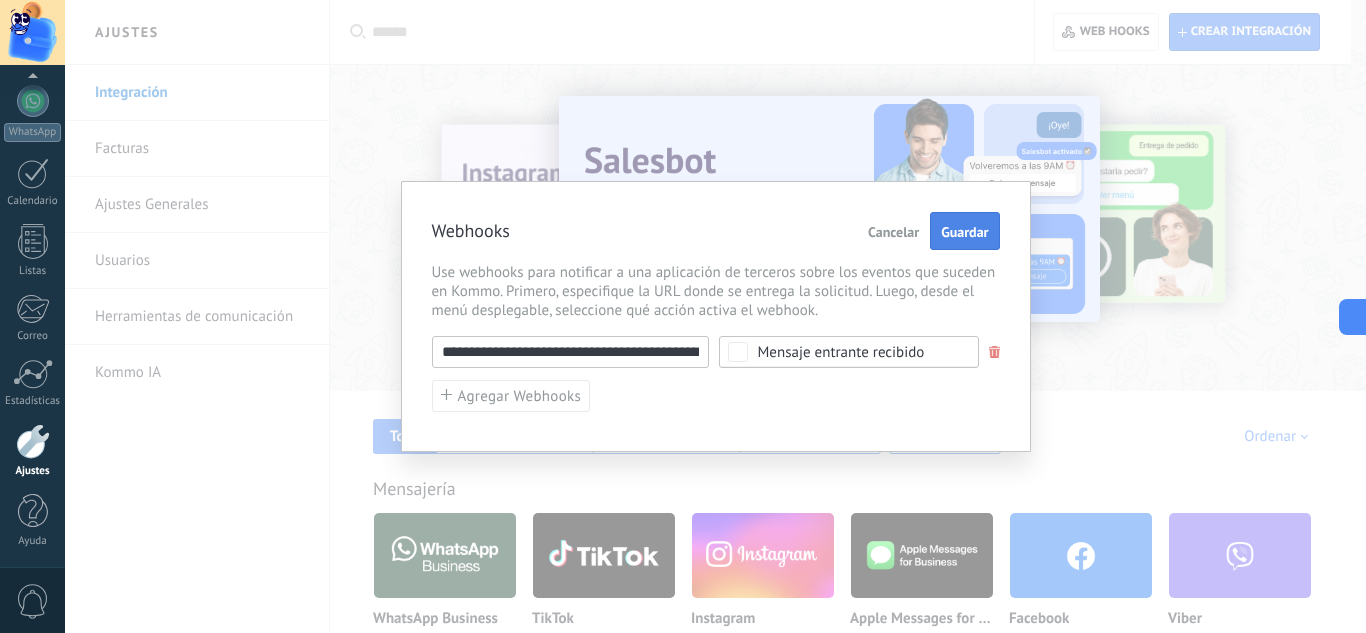 click on "Guardar" at bounding box center [964, 232] 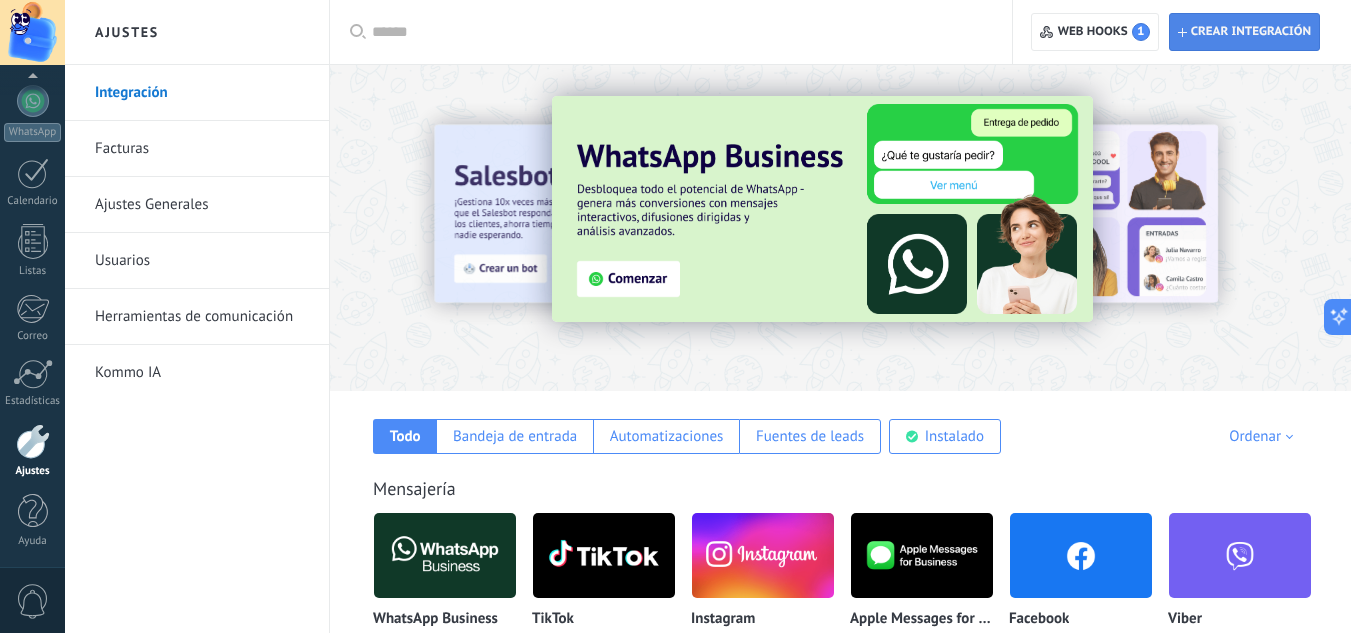 click on "Crear integración" at bounding box center (1251, 32) 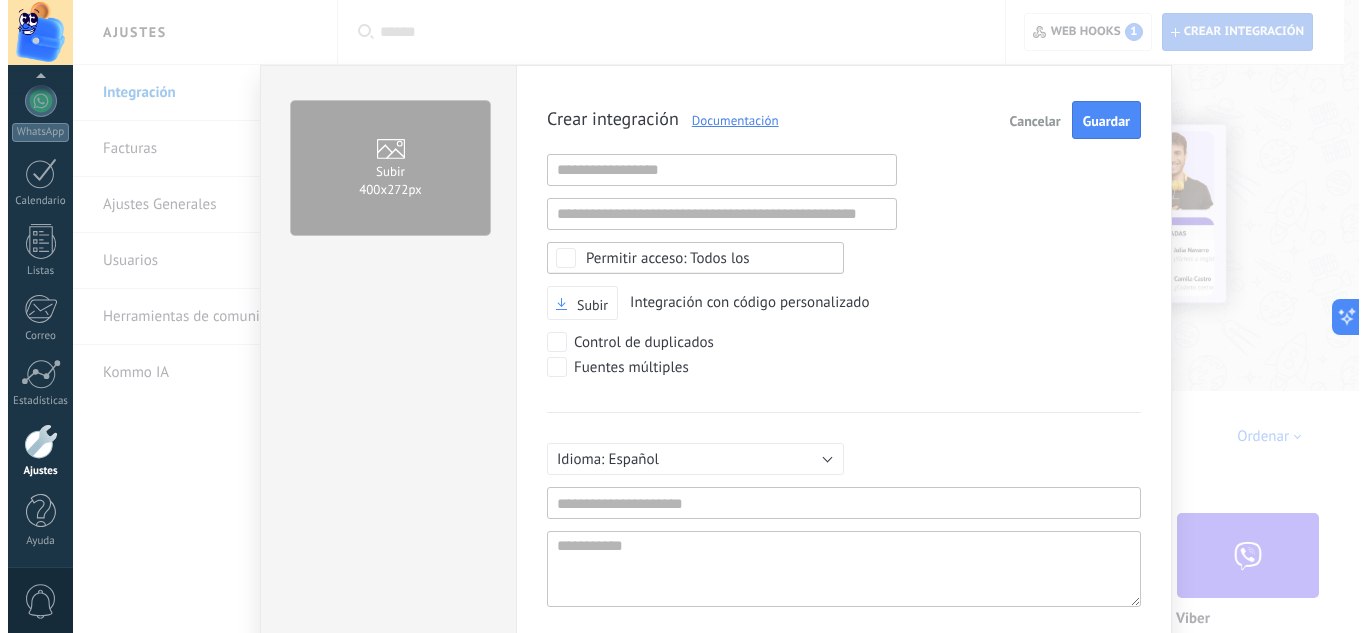 scroll, scrollTop: 19, scrollLeft: 0, axis: vertical 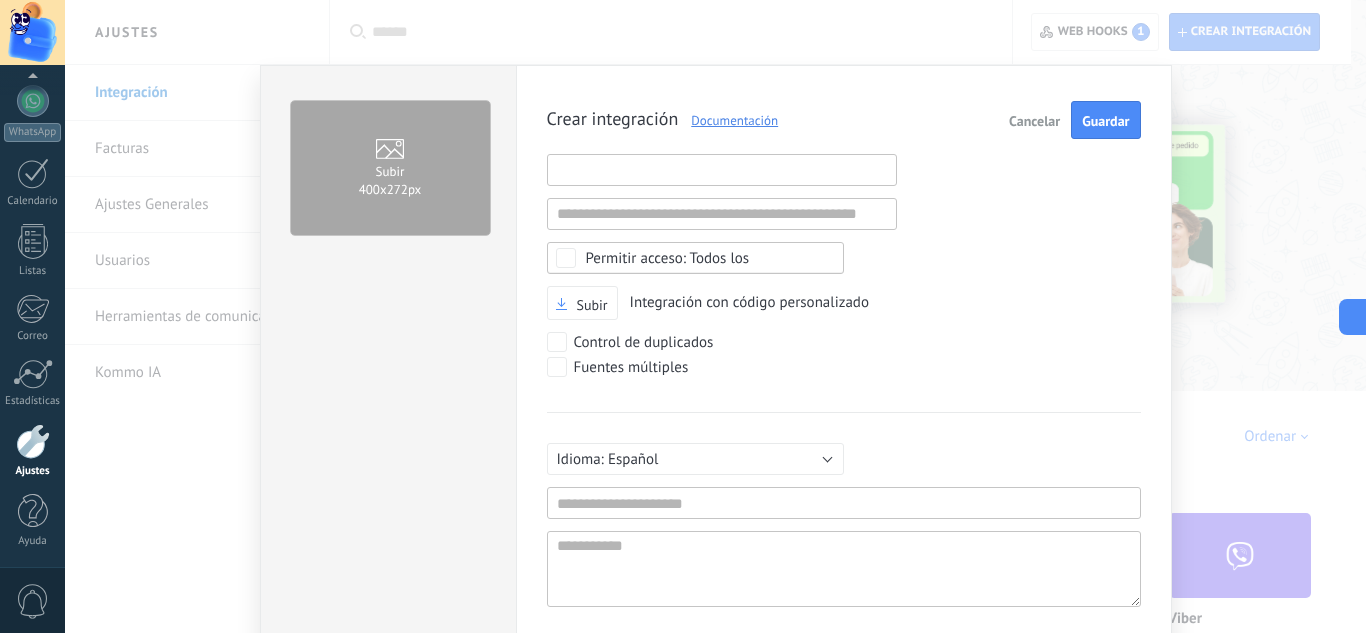 click at bounding box center (722, 170) 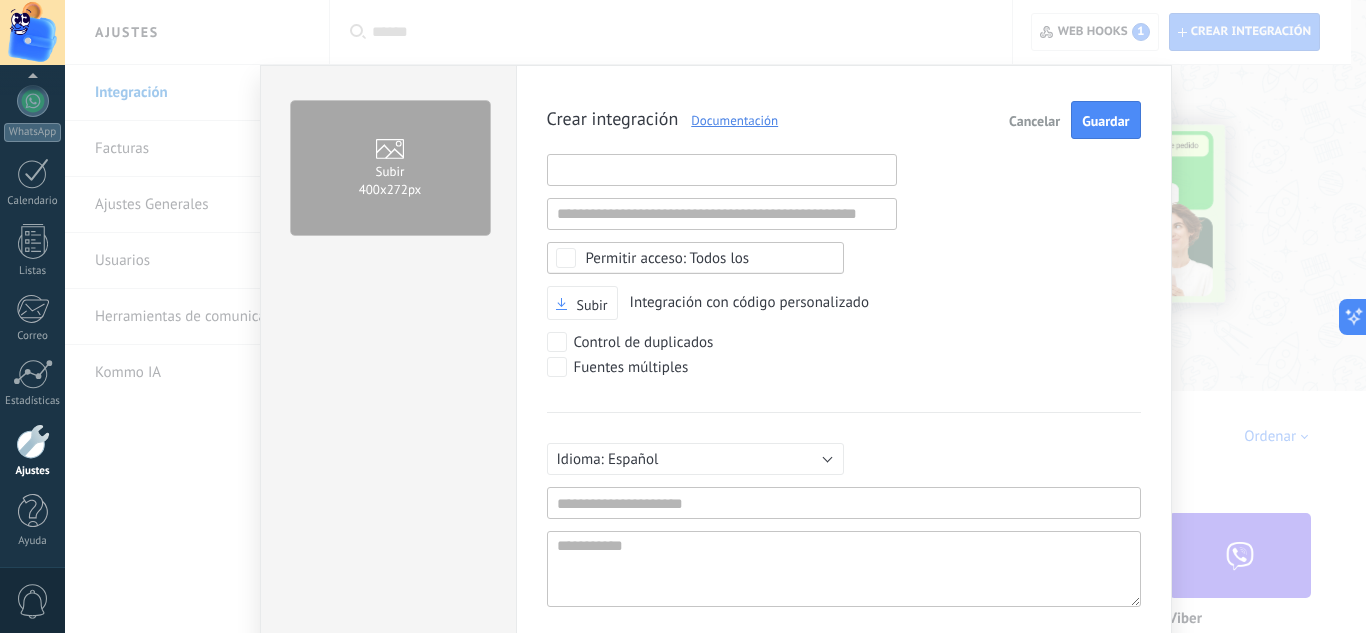 paste on "**********" 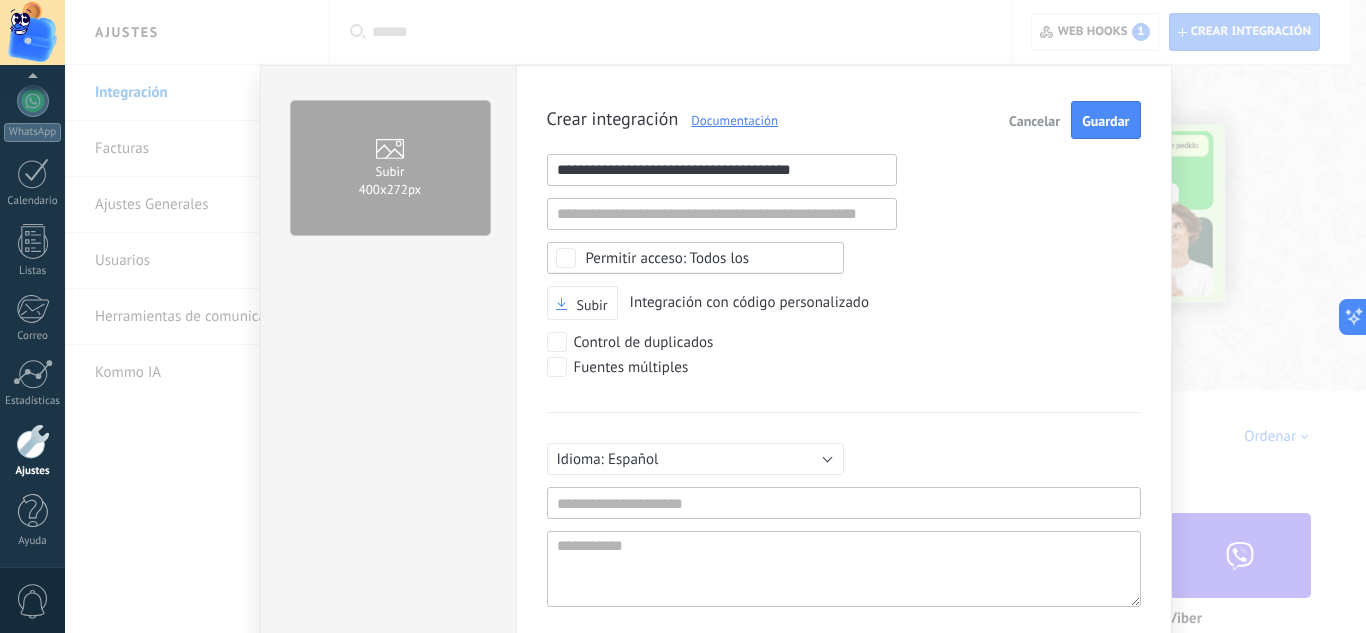 type on "**********" 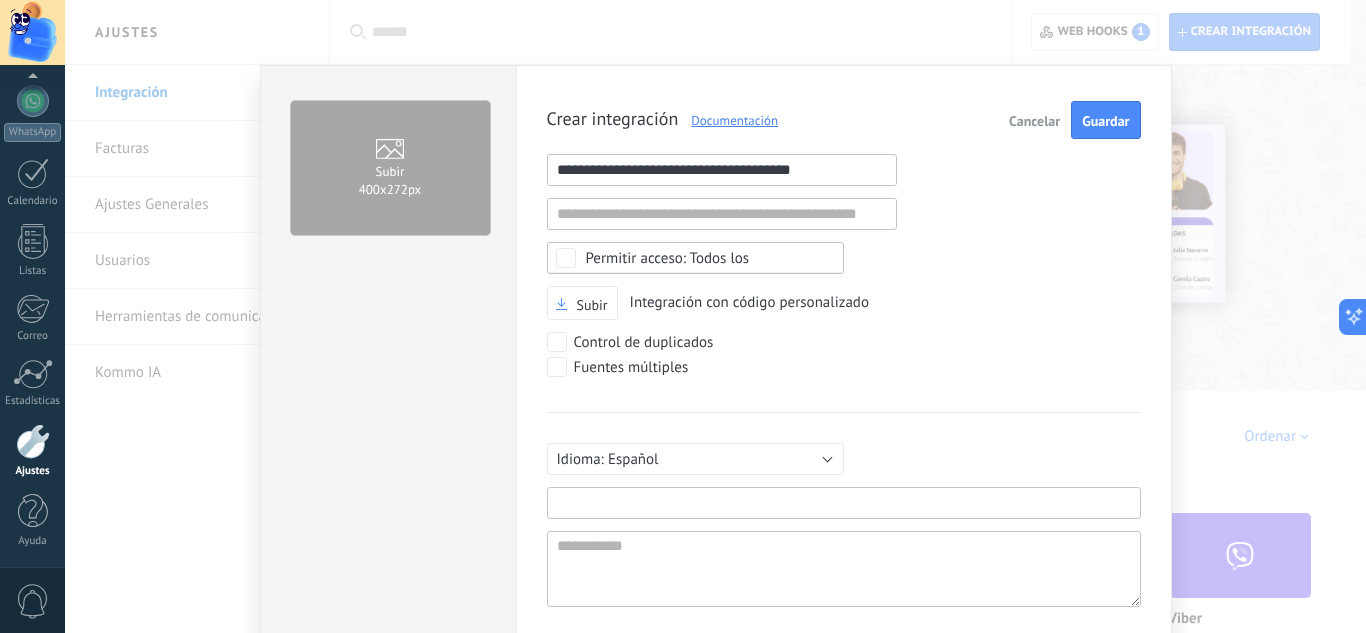 click at bounding box center (844, 503) 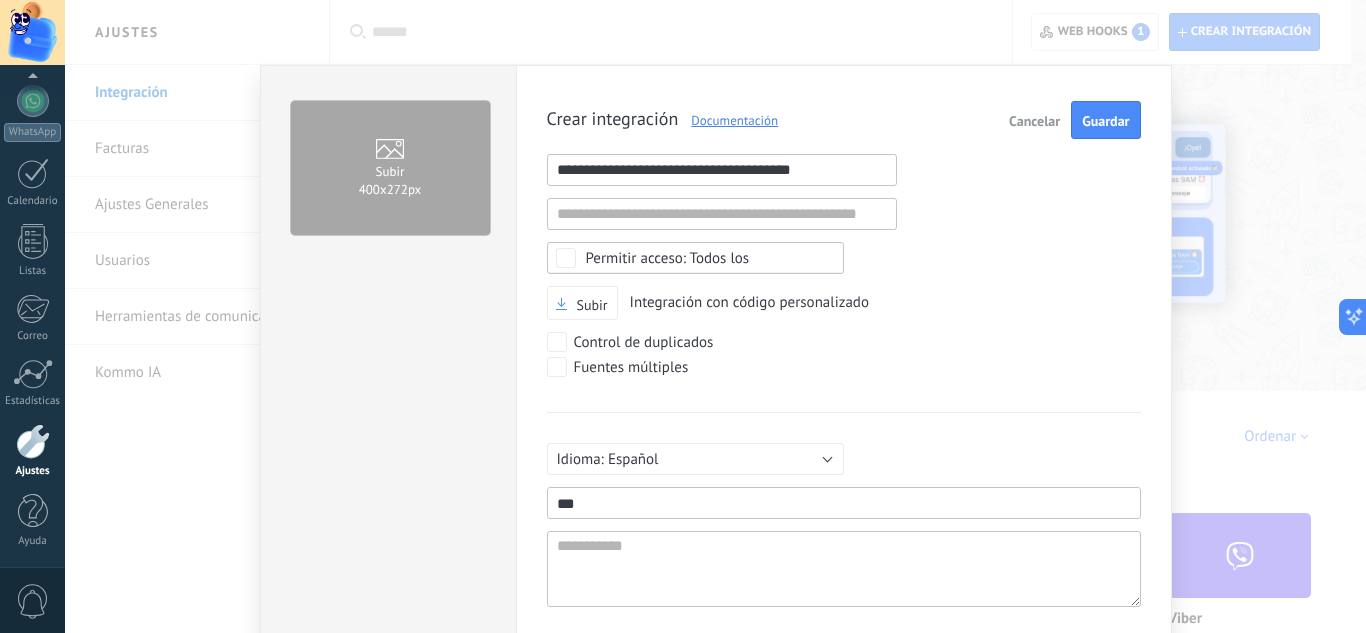 type on "***" 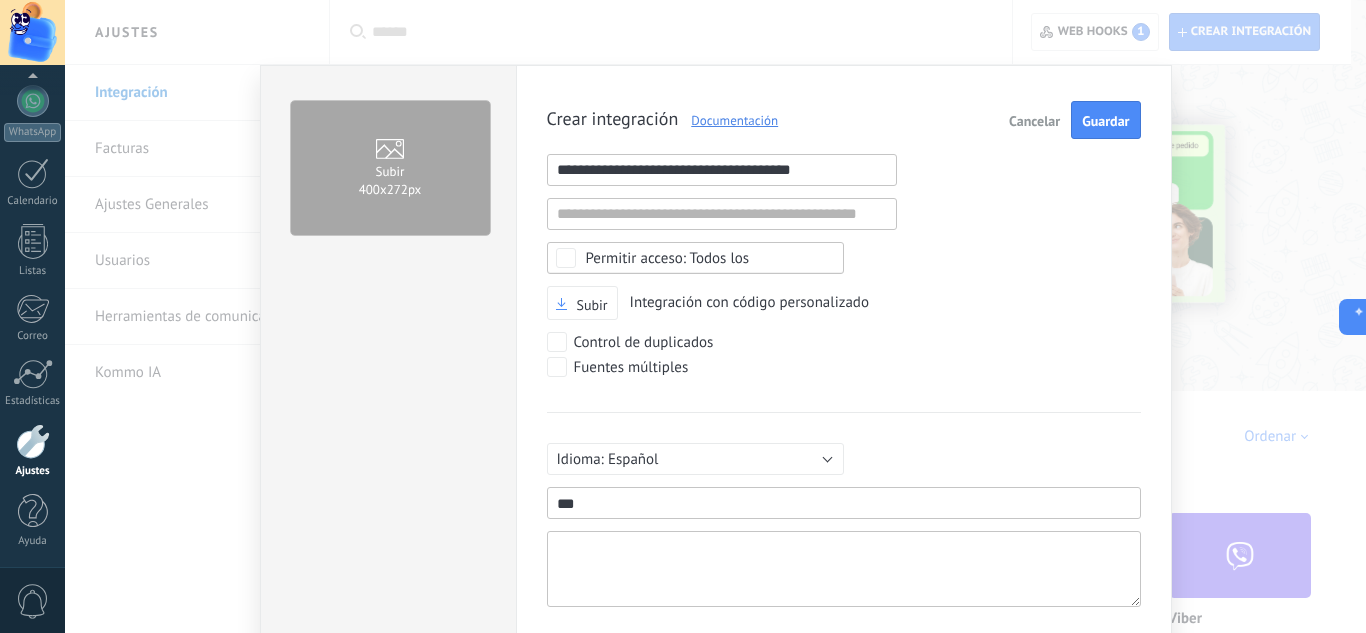 click at bounding box center (844, 569) 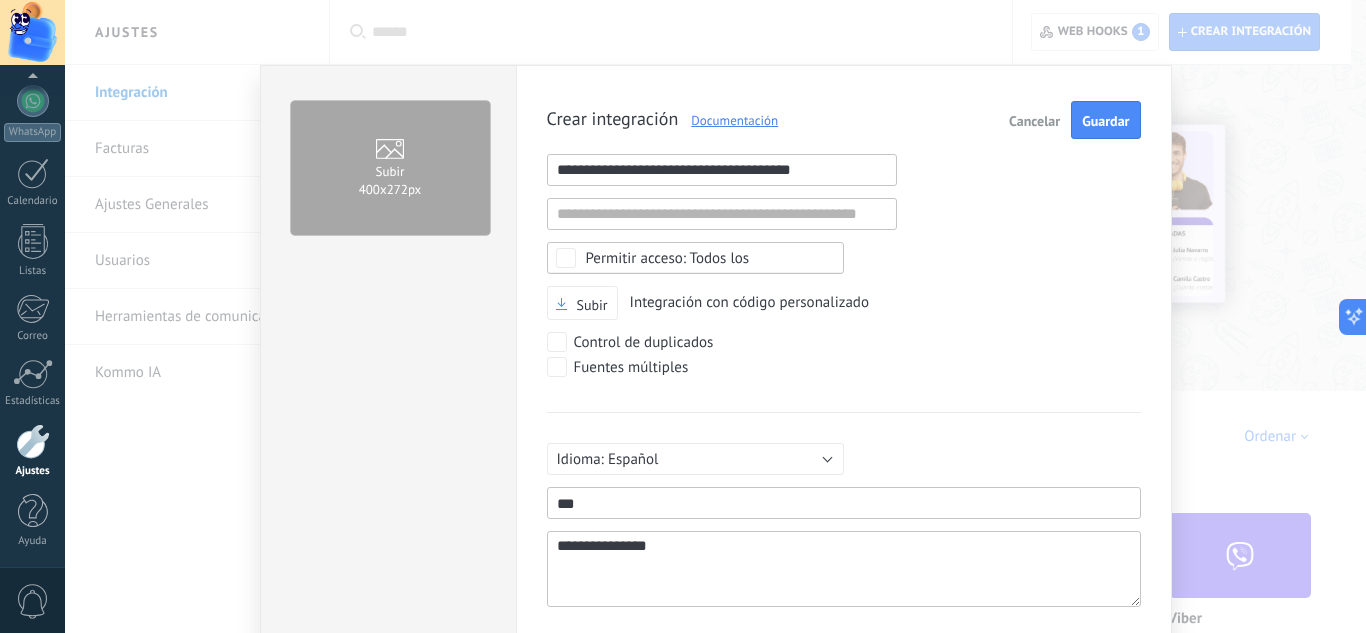 scroll, scrollTop: 19, scrollLeft: 0, axis: vertical 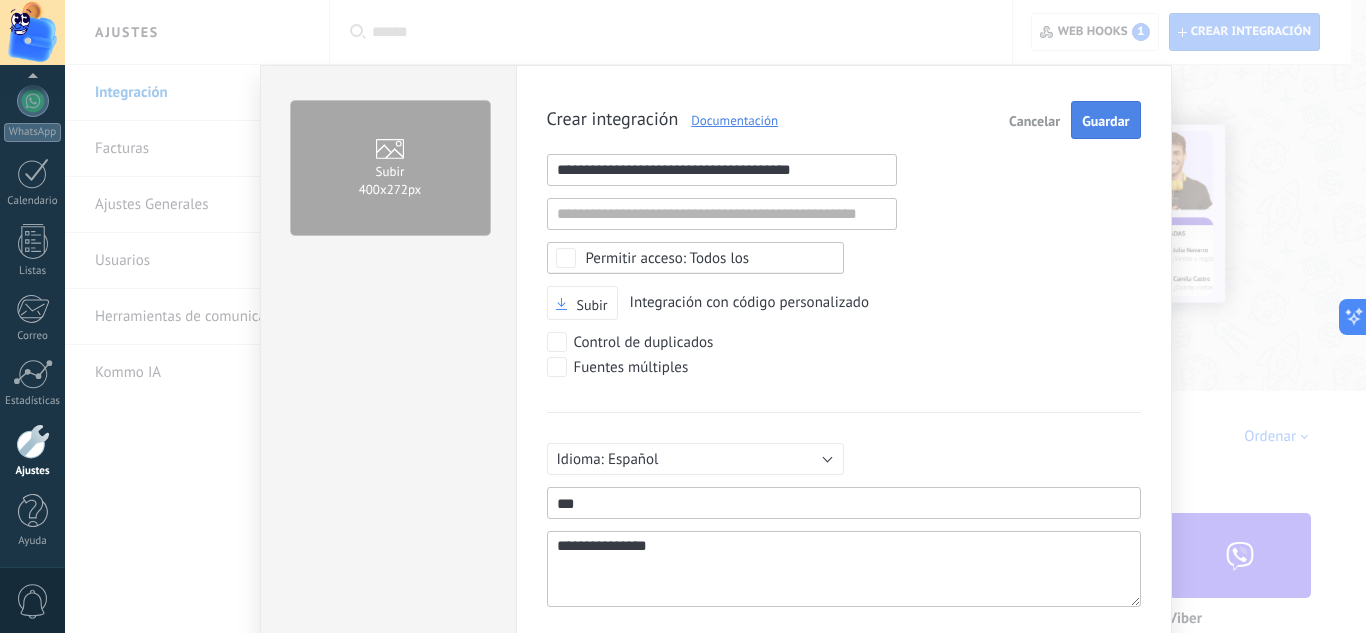 type on "**********" 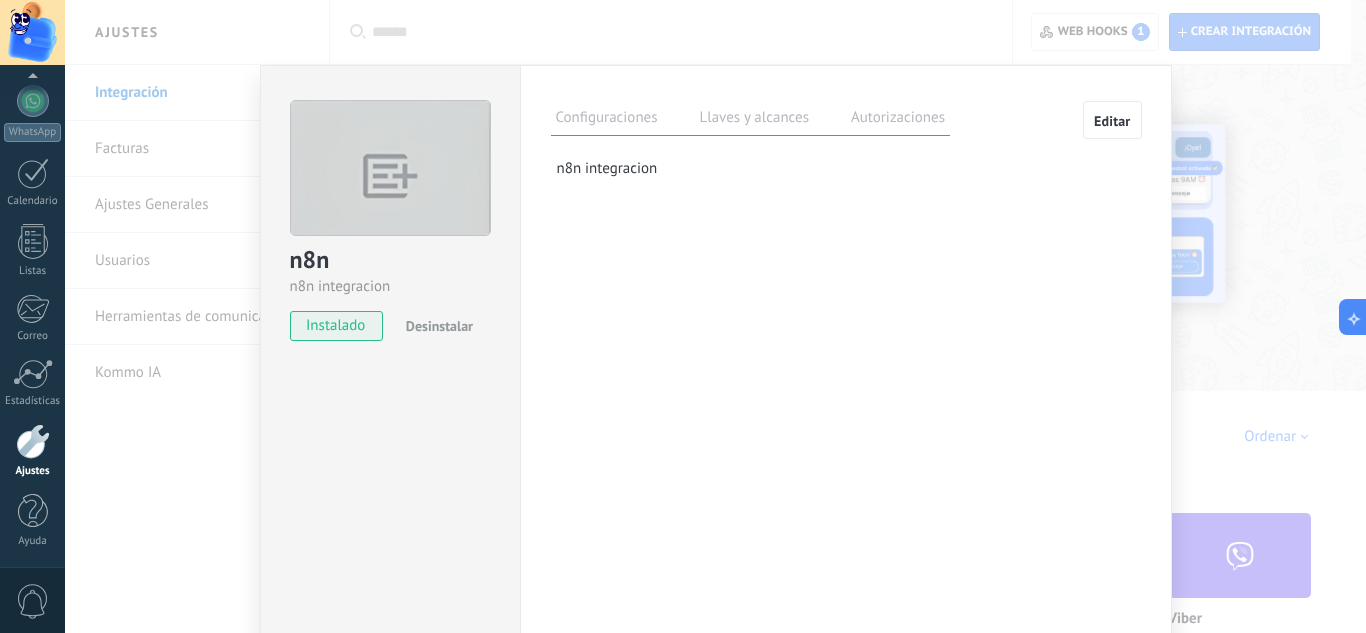 click on "Llaves y alcances" at bounding box center [754, 120] 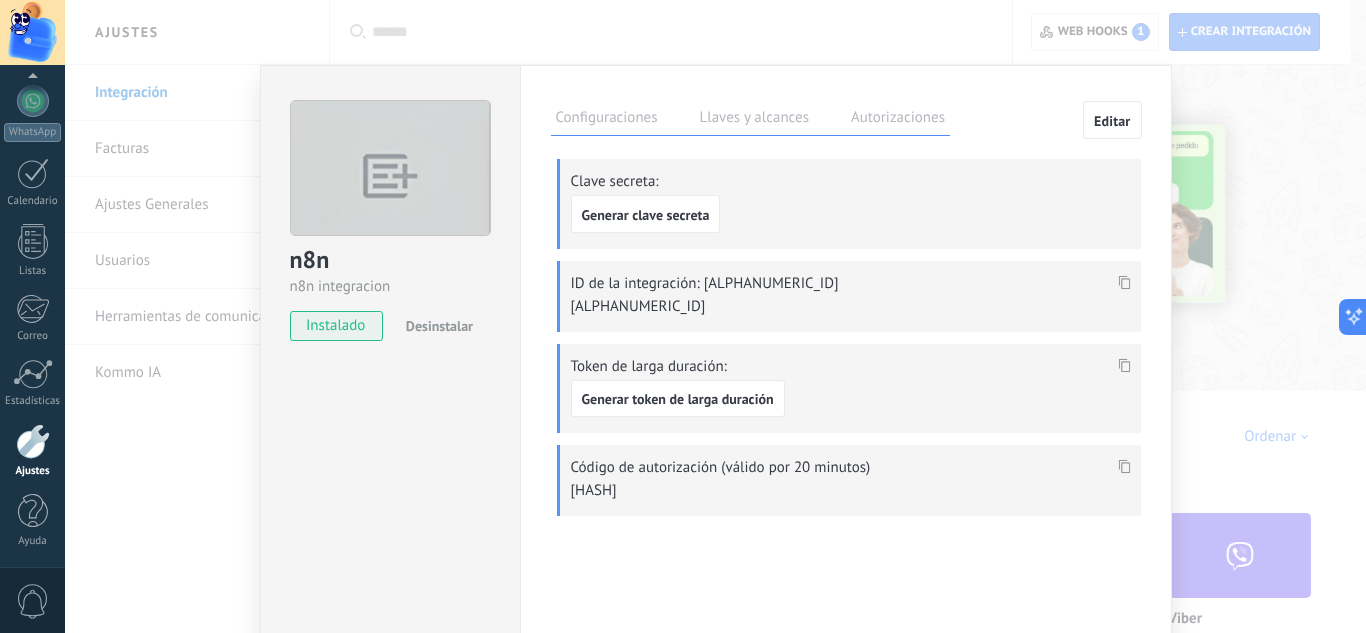 click at bounding box center [1124, 282] 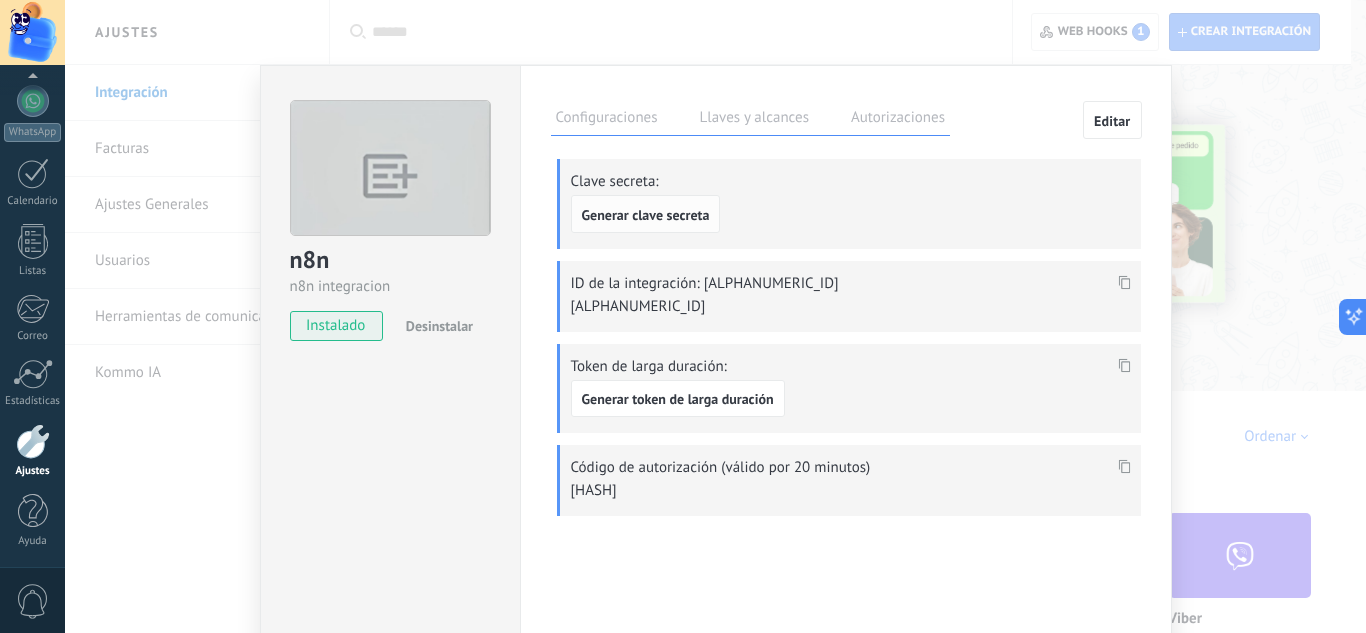 click on "Generar clave secreta" at bounding box center [646, 214] 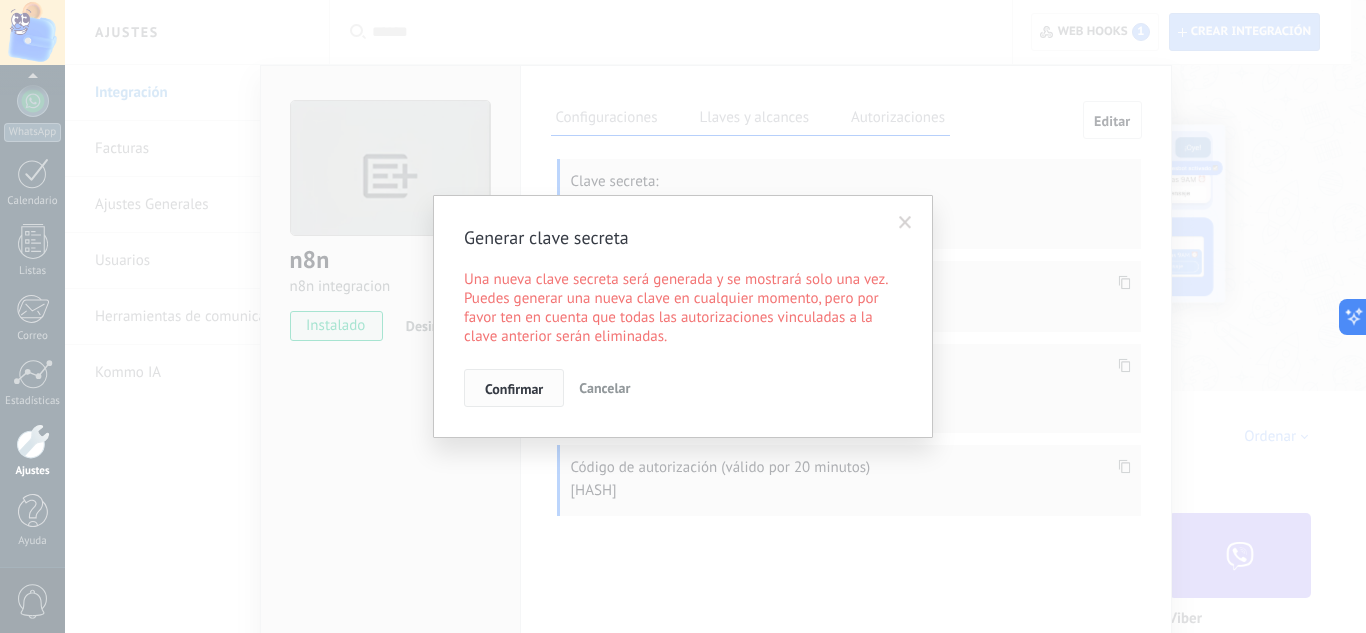 click on "Confirmar" at bounding box center [514, 388] 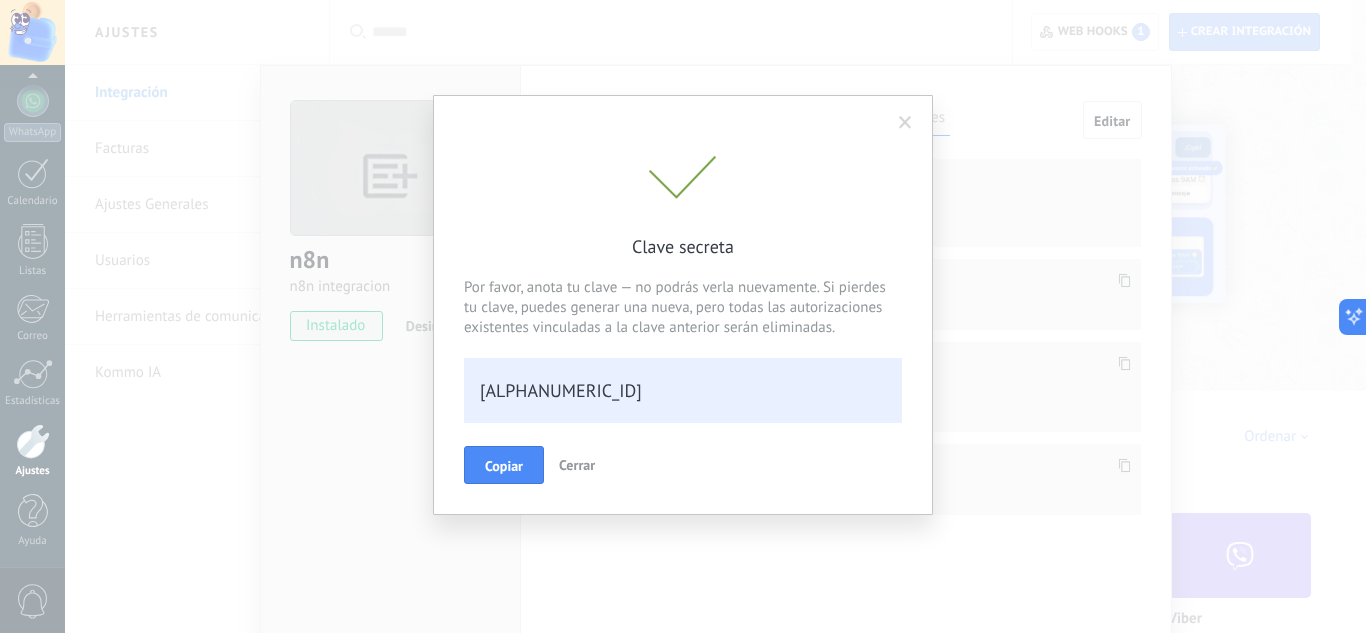 click on "[ALPHANUMERIC_ID]" at bounding box center [683, 390] 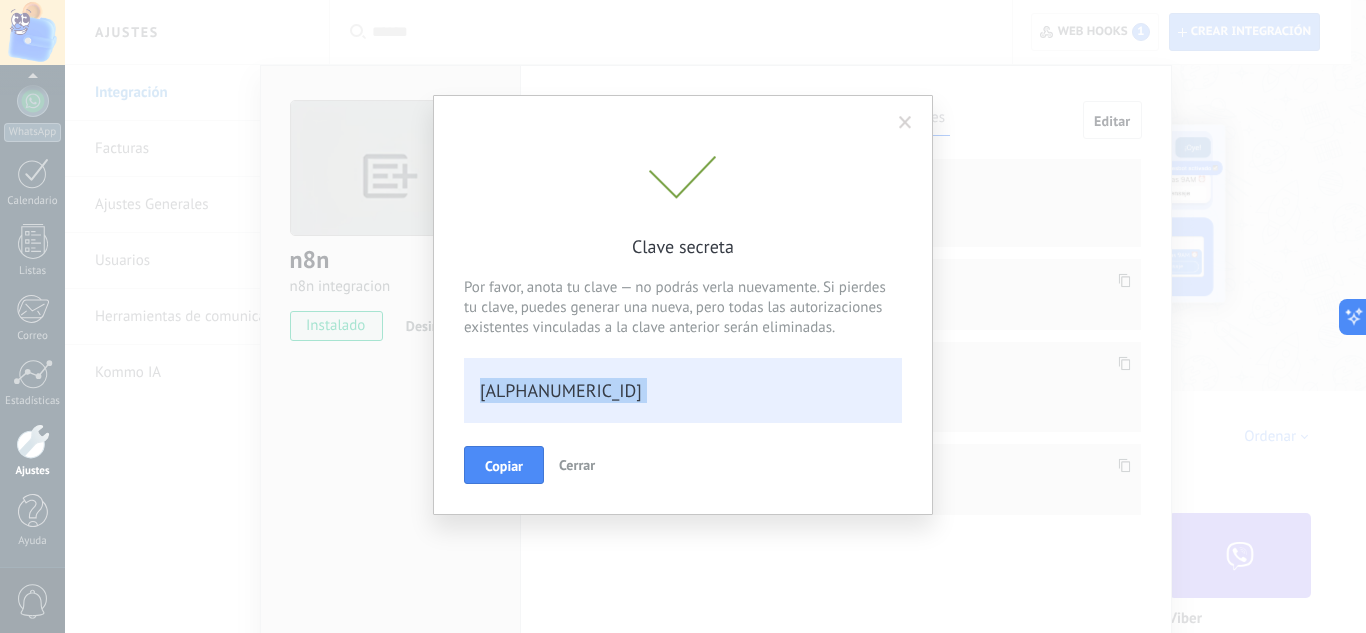 click on "[ALPHANUMERIC_ID]" at bounding box center (683, 390) 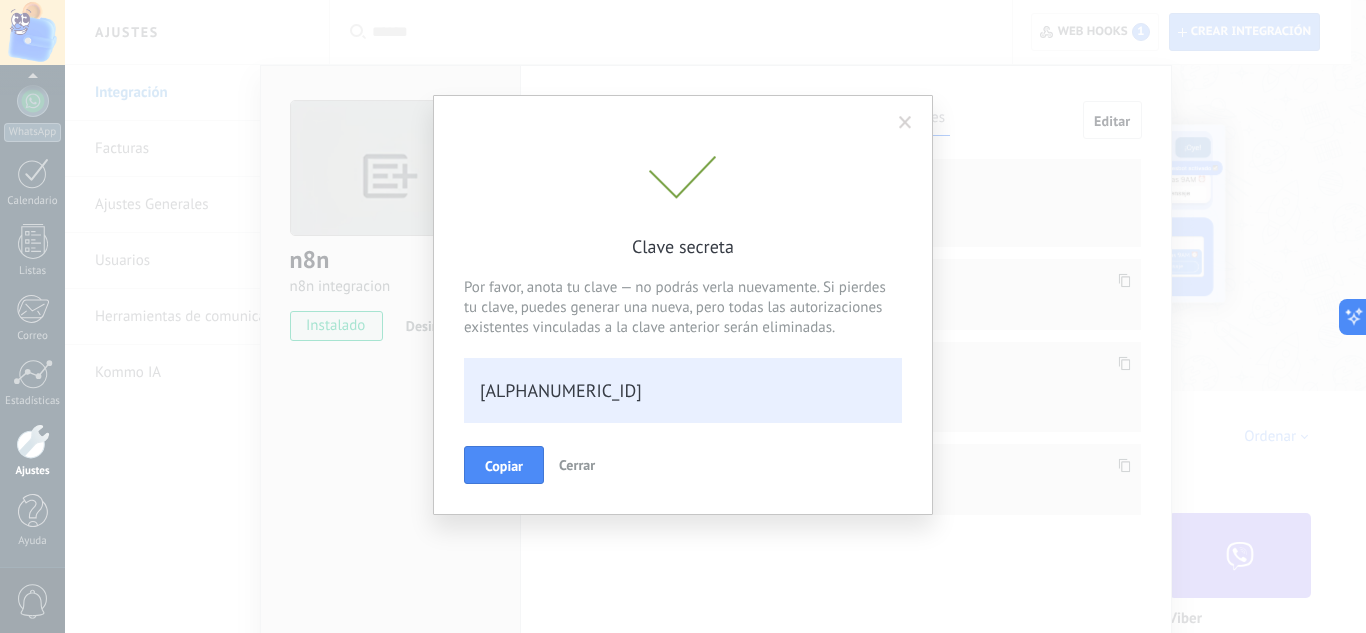 drag, startPoint x: 643, startPoint y: 419, endPoint x: 475, endPoint y: 394, distance: 169.84993 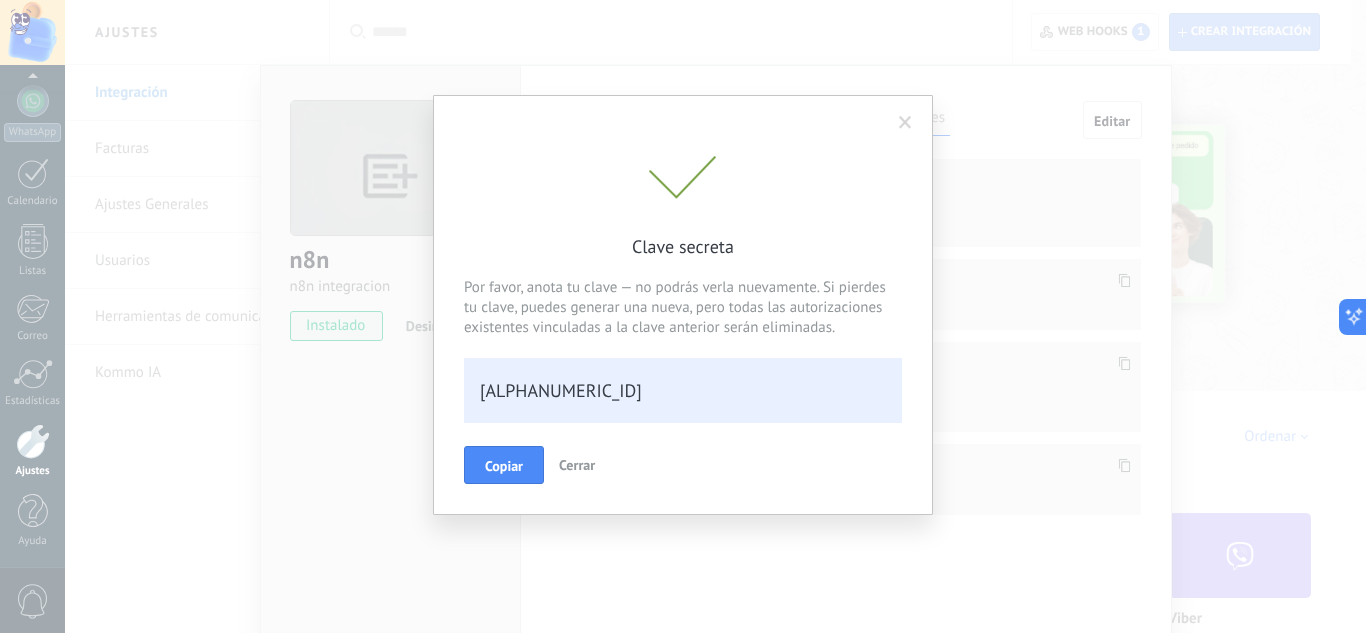 copy on "[ALPHANUMERIC_ID]" 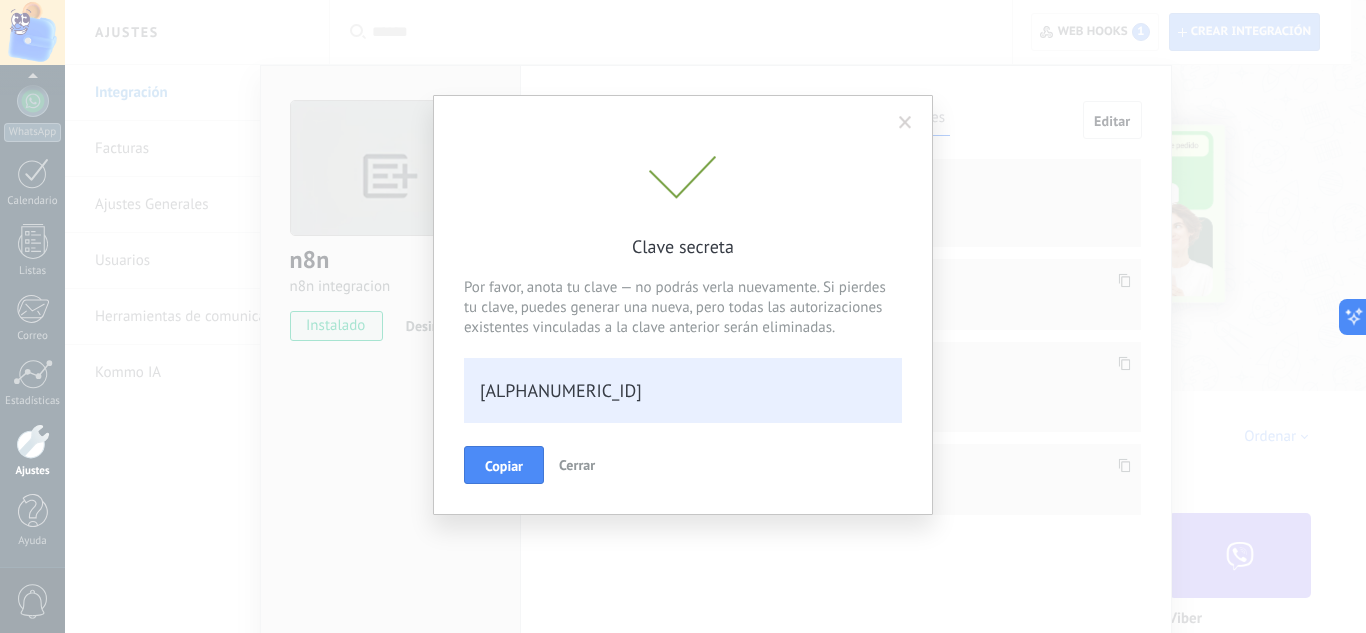 click on "Por favor, anota tu clave — no podrás verla nuevamente.
Si pierdes tu clave, puedes generar una nueva, pero todas las autorizaciones existentes vinculadas a la clave anterior serán eliminadas." at bounding box center (683, 308) 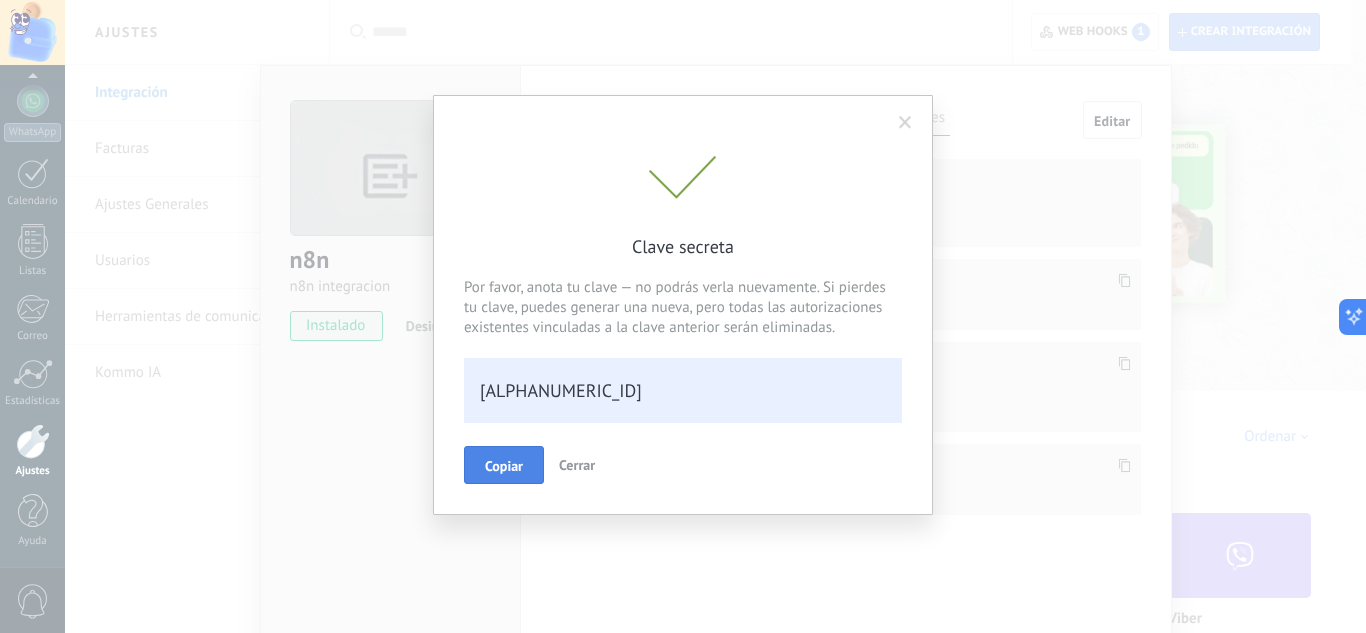 click on "Copiar" at bounding box center (504, 466) 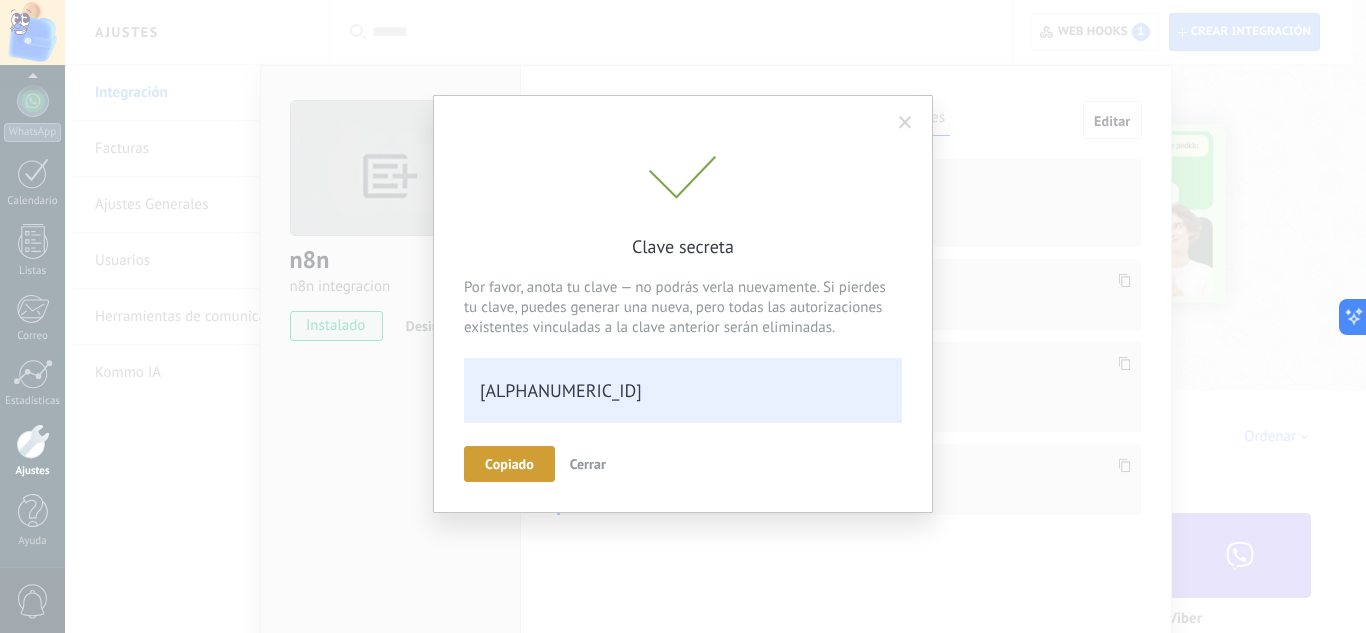 scroll, scrollTop: 40, scrollLeft: 0, axis: vertical 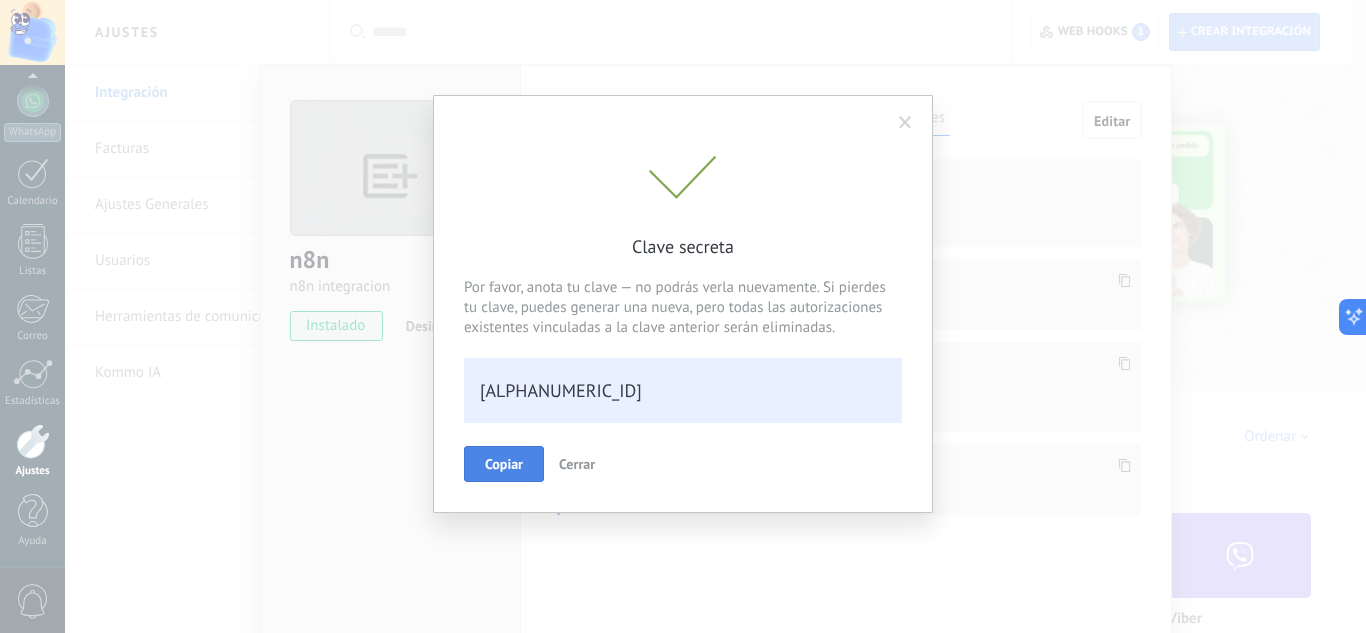 click on "Copiar" at bounding box center (504, 464) 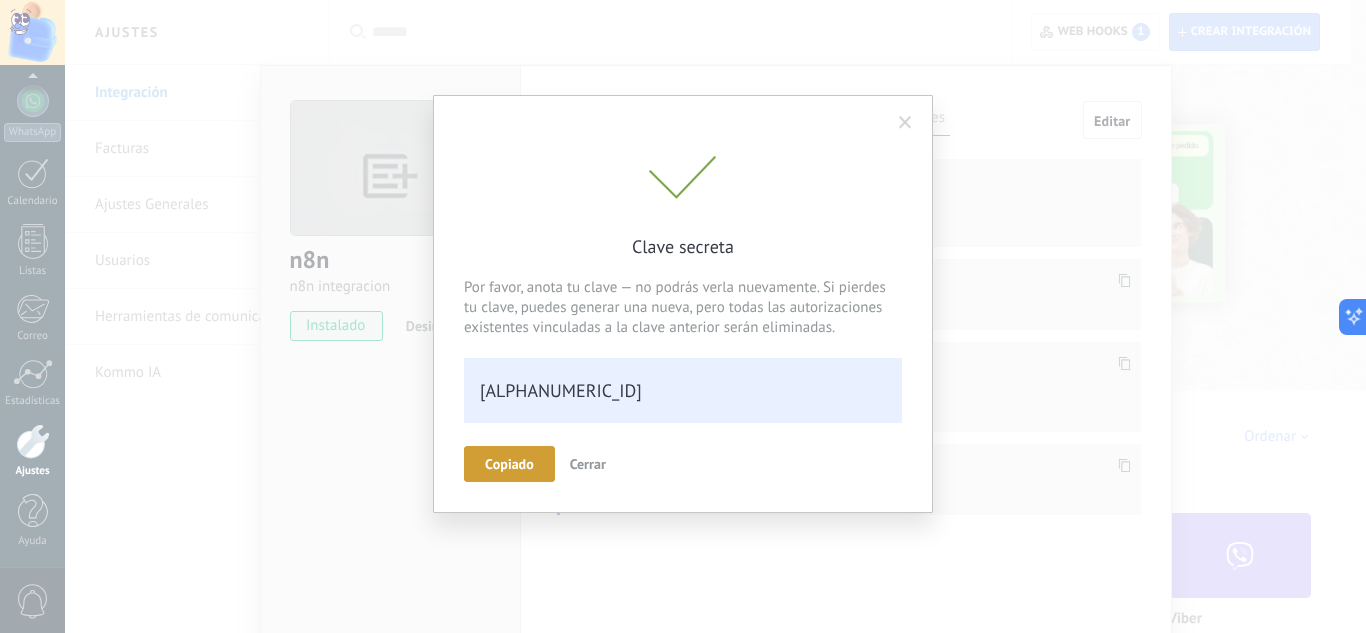 scroll, scrollTop: 40, scrollLeft: 0, axis: vertical 